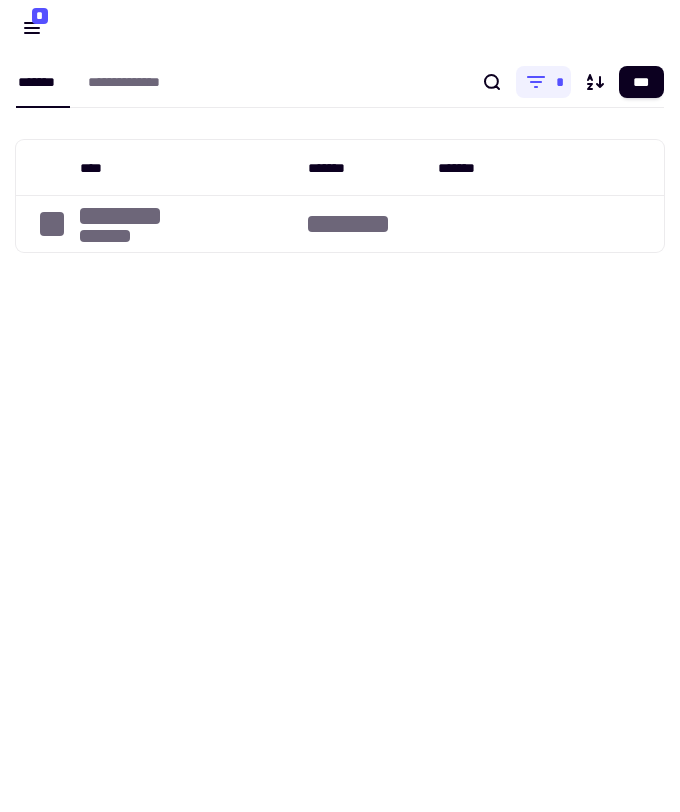 scroll, scrollTop: 0, scrollLeft: 0, axis: both 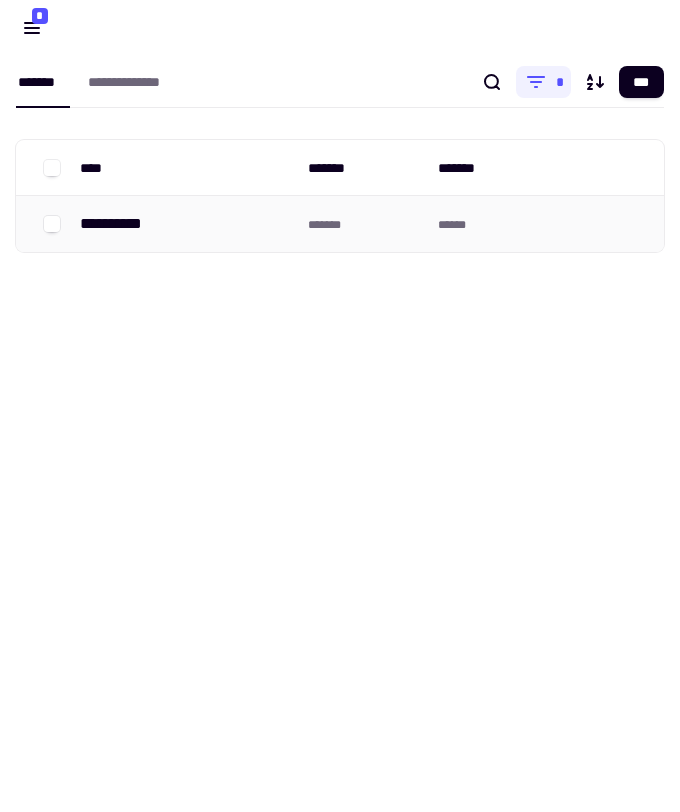 click on "**********" at bounding box center (119, 224) 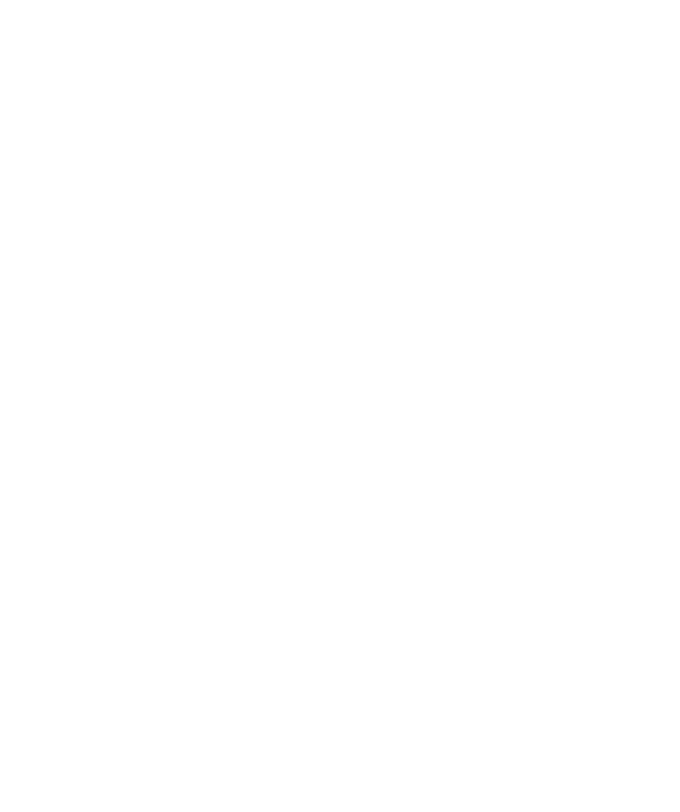 click on "**********" at bounding box center (340, 406) 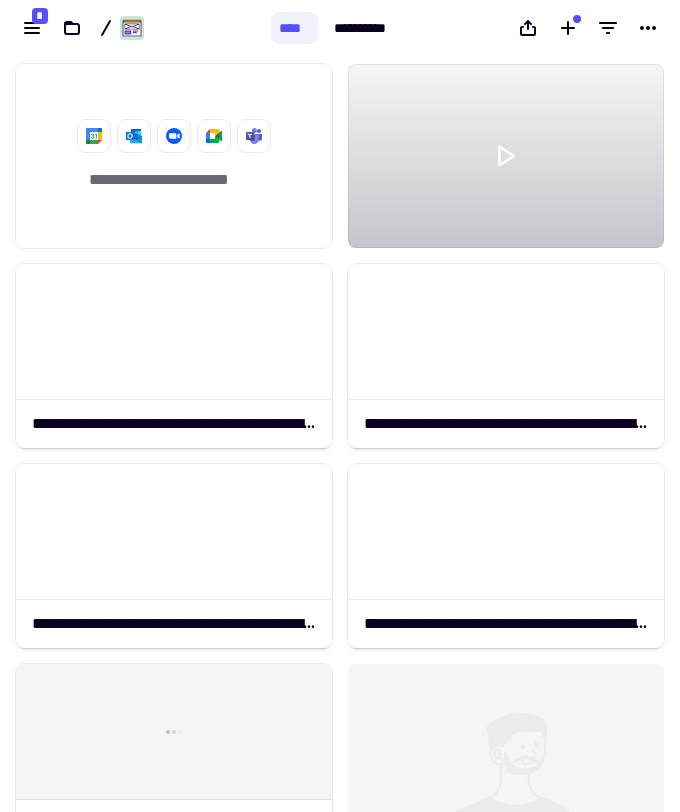 scroll, scrollTop: 1, scrollLeft: 1, axis: both 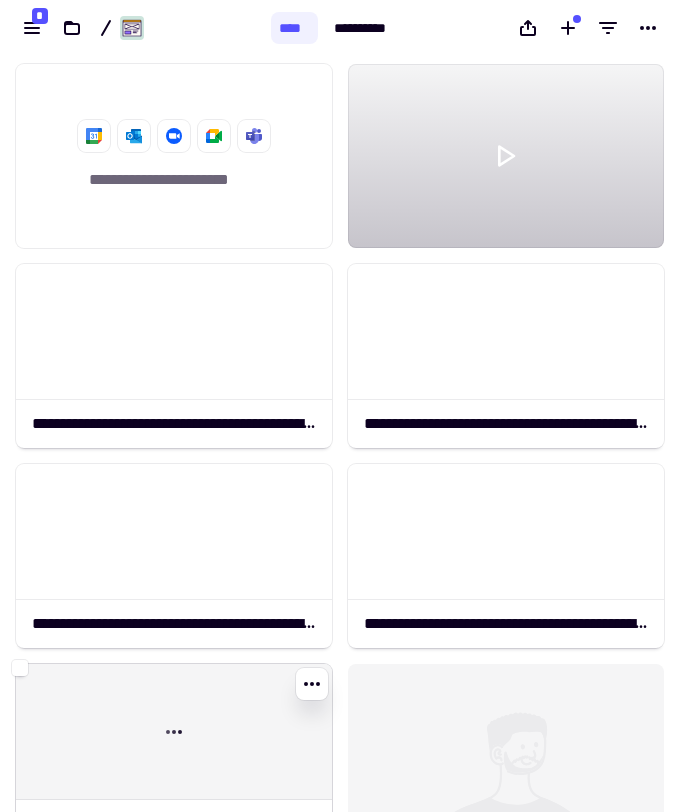 click 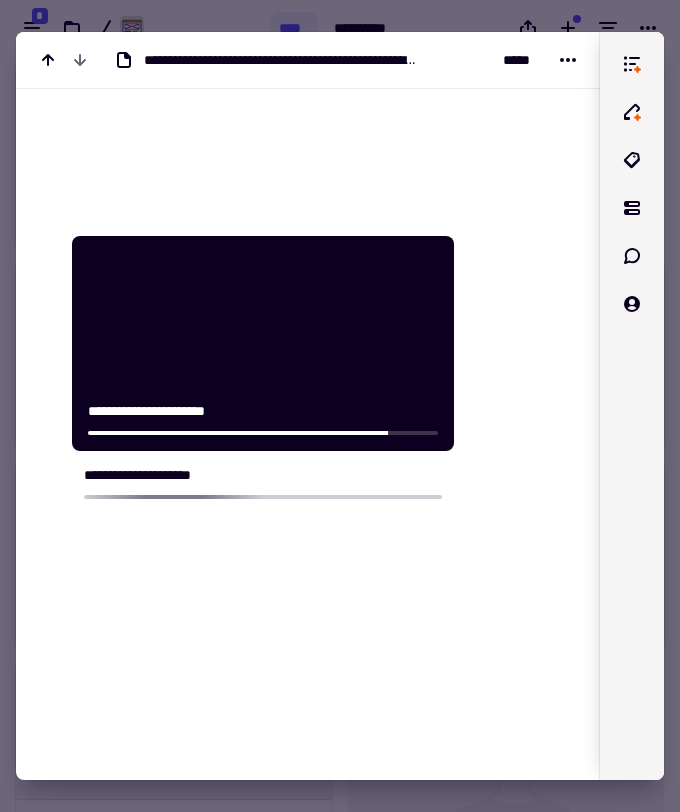 scroll, scrollTop: 276, scrollLeft: 0, axis: vertical 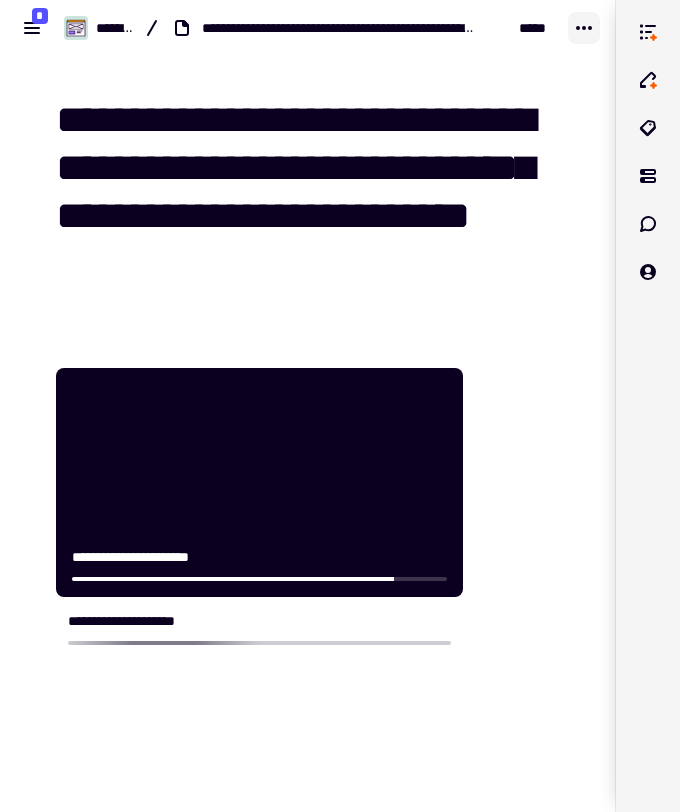 click 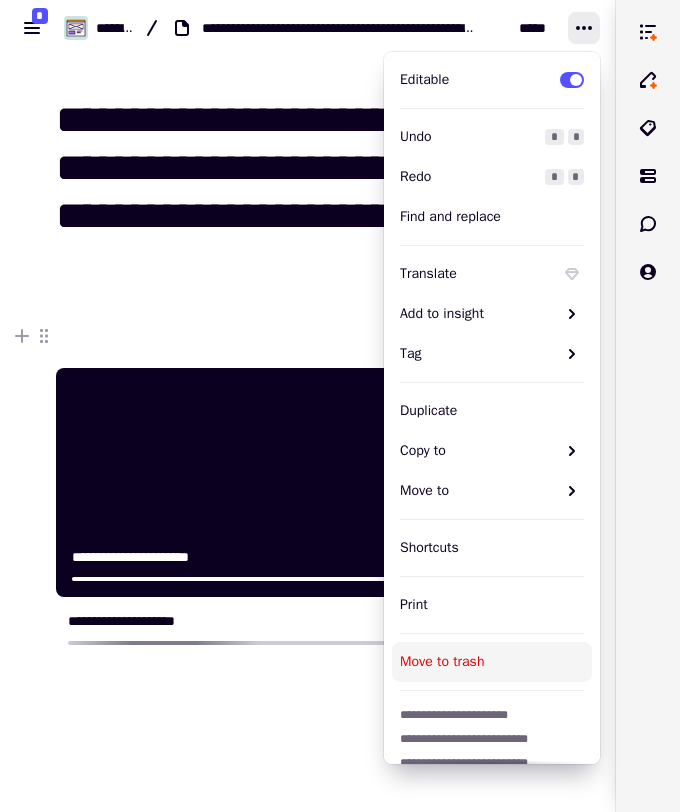 click on "Move to trash" at bounding box center [492, 662] 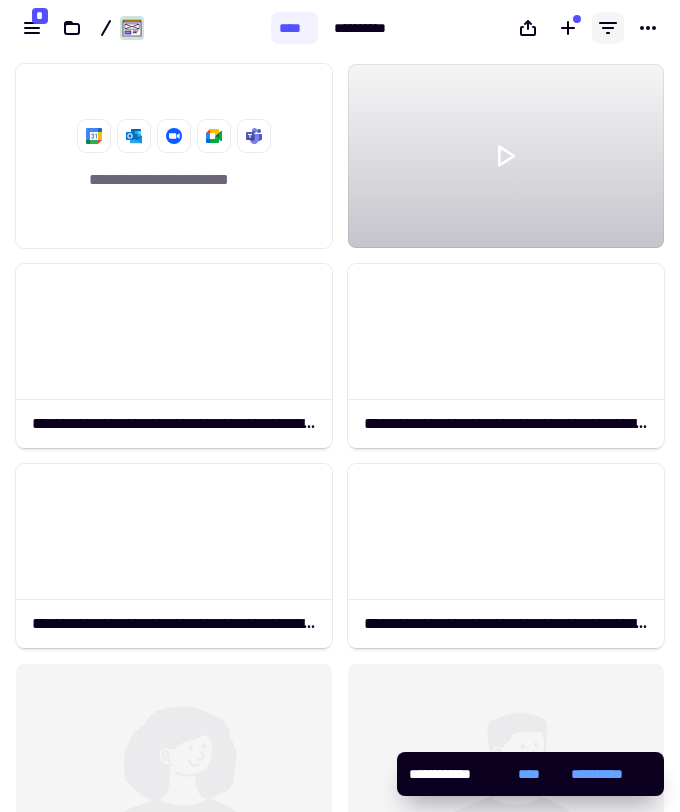 scroll, scrollTop: 1, scrollLeft: 1, axis: both 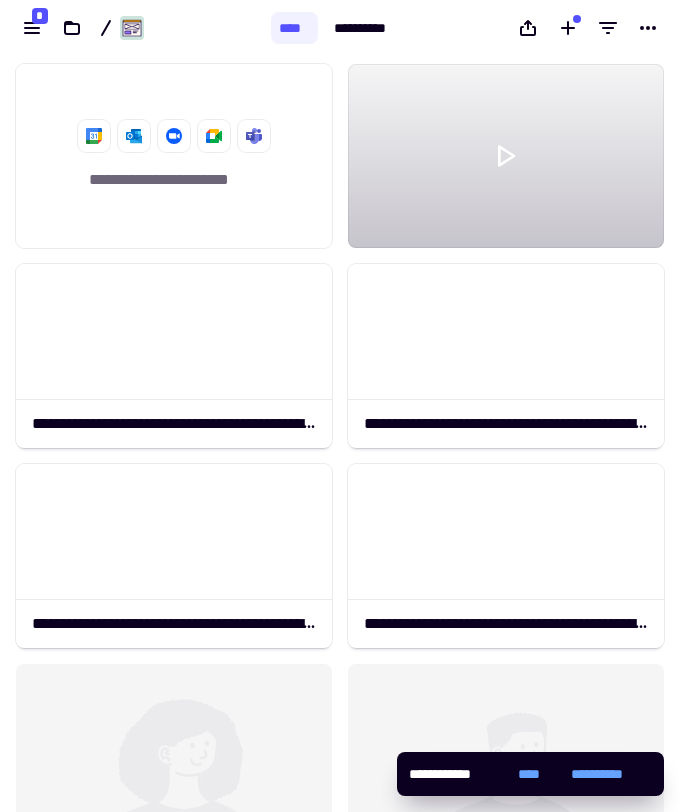 click 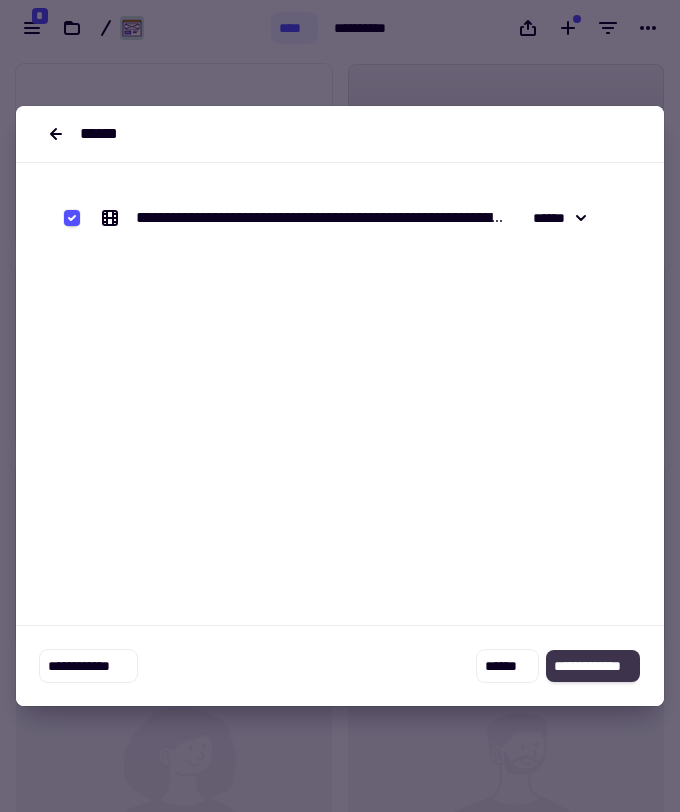 click on "**********" 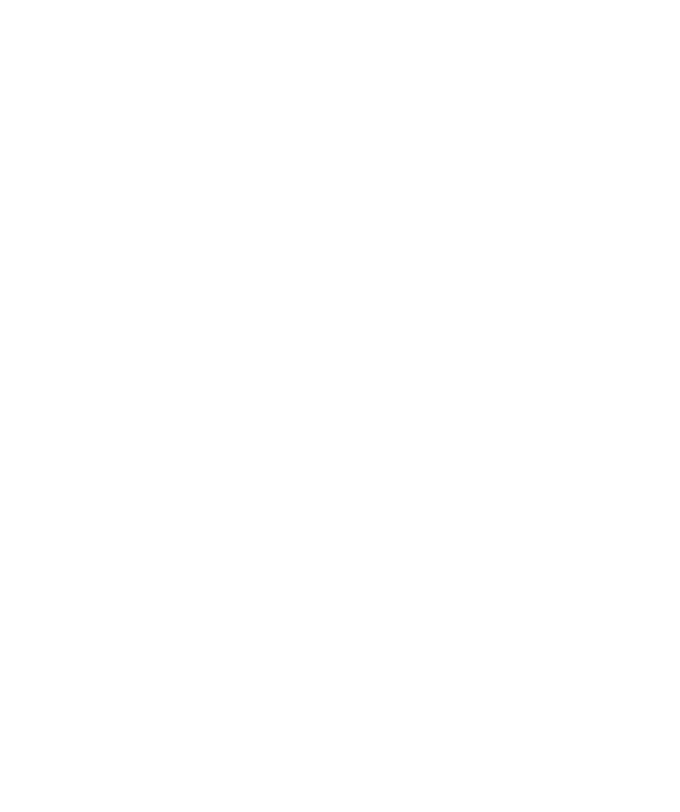 scroll, scrollTop: 0, scrollLeft: 0, axis: both 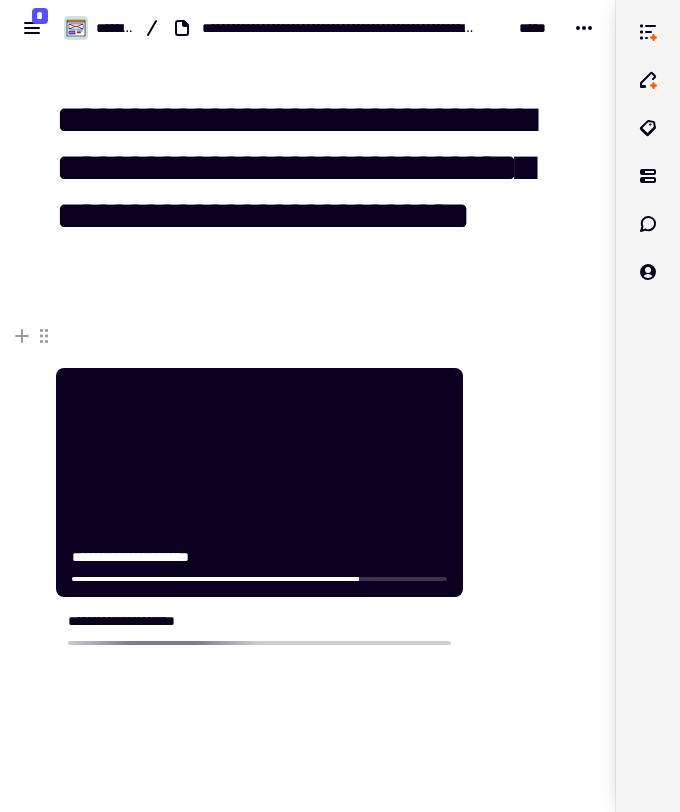 click on "**********" at bounding box center [308, 524] 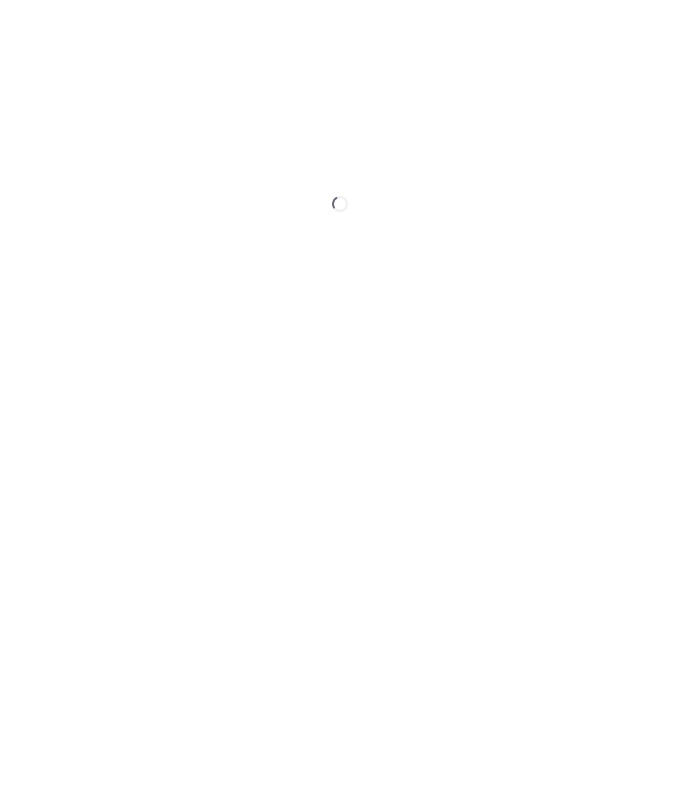 scroll, scrollTop: 0, scrollLeft: 0, axis: both 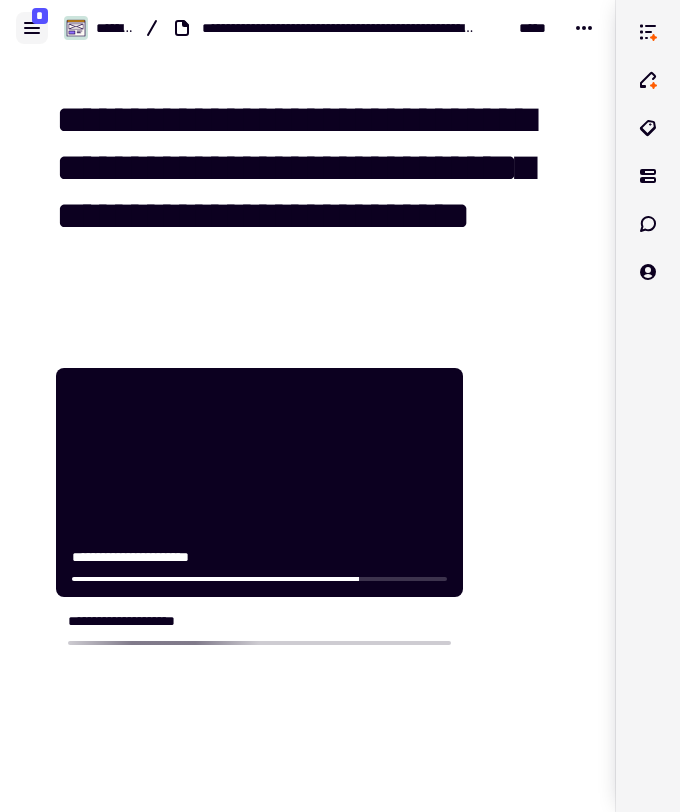 click 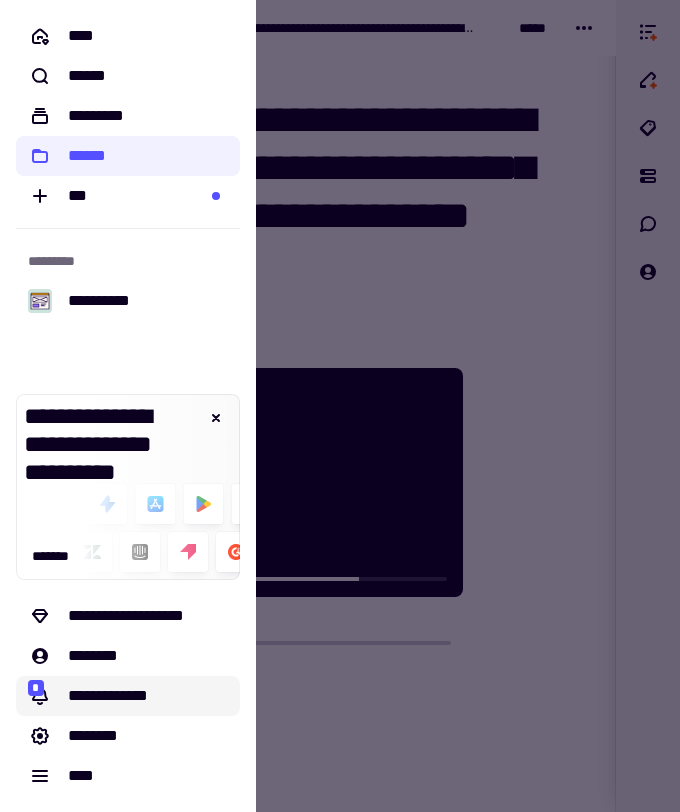 click on "**********" 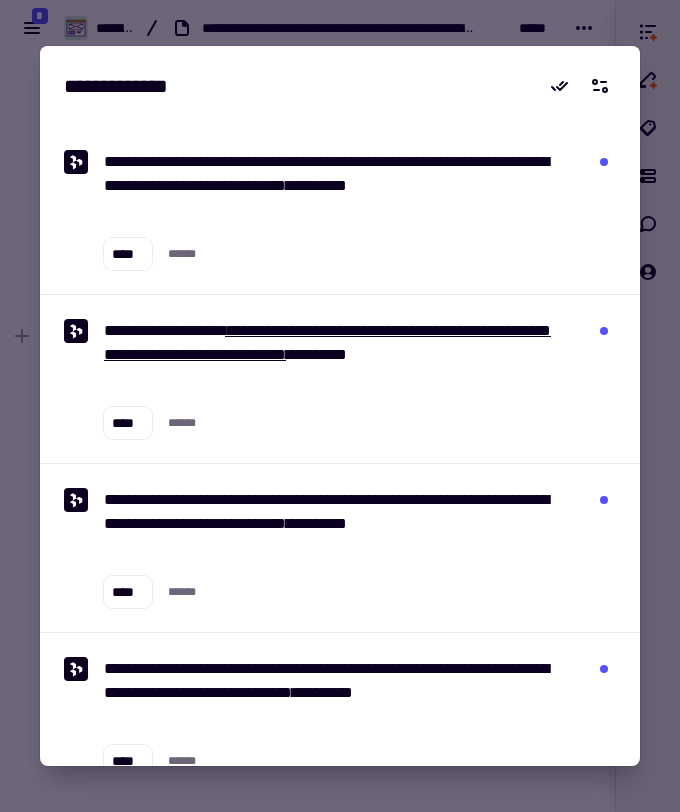 scroll, scrollTop: 131, scrollLeft: 0, axis: vertical 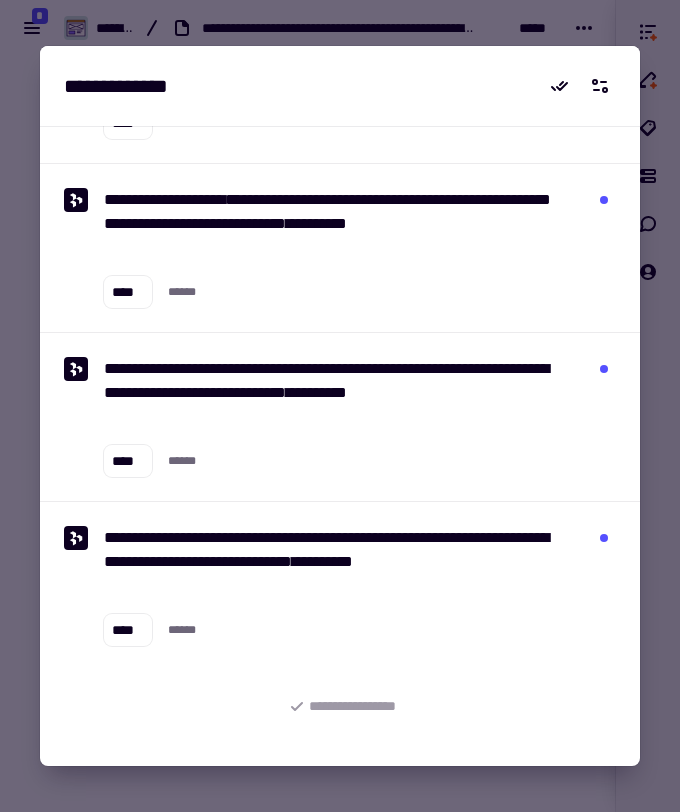 click at bounding box center (340, 406) 